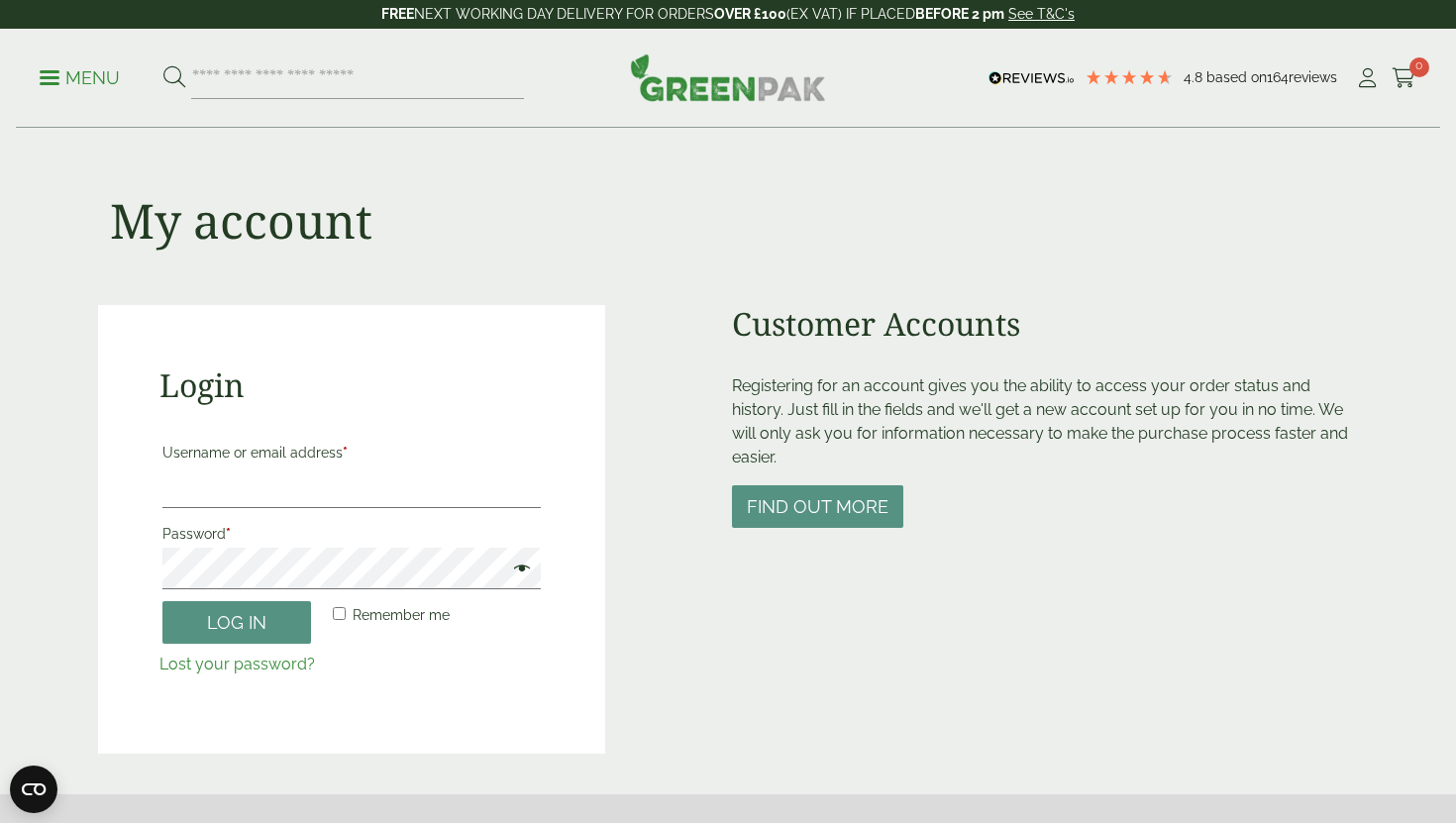 scroll, scrollTop: 0, scrollLeft: 0, axis: both 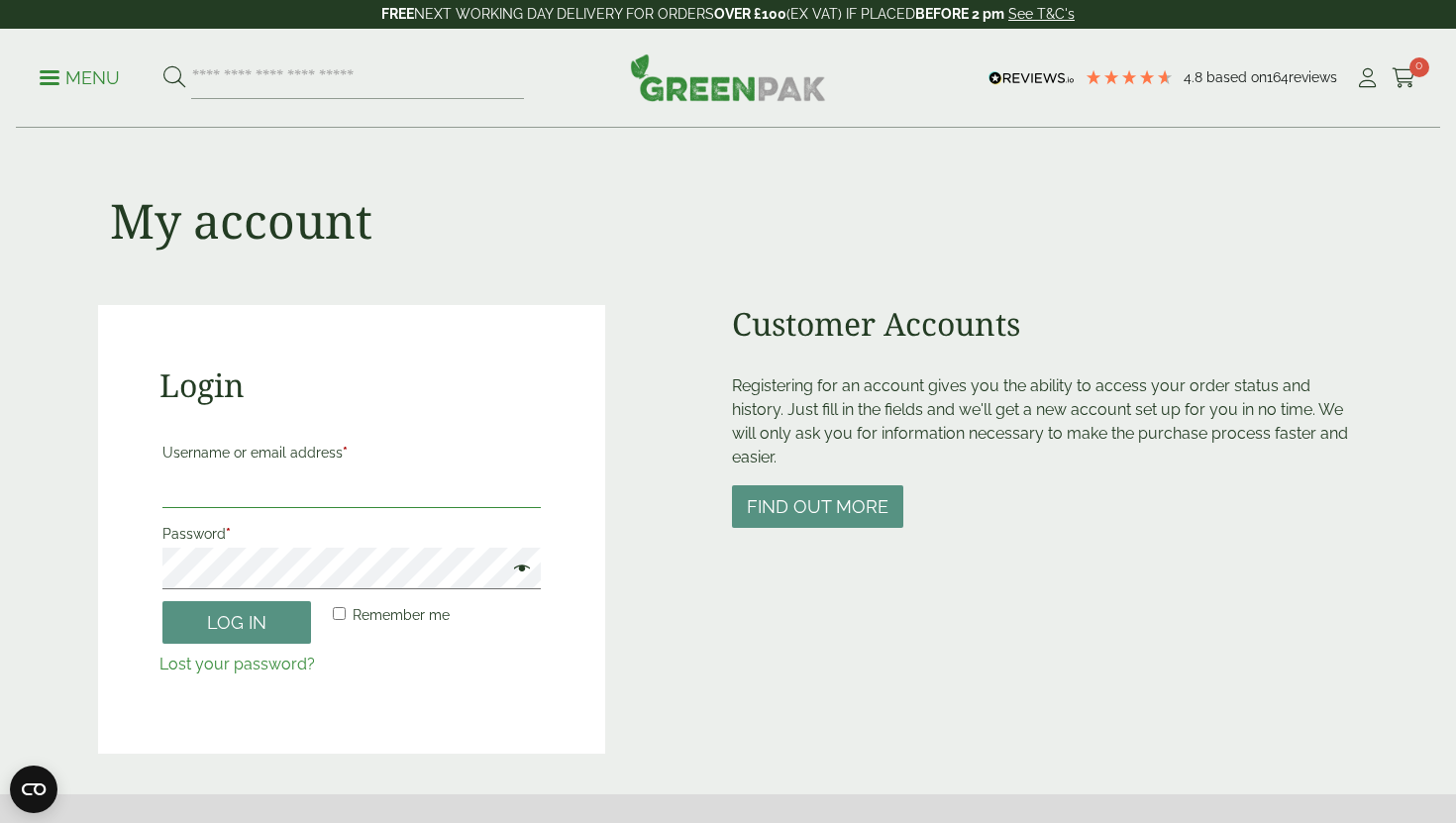 click on "Username or email address  *" at bounding box center [352, 487] 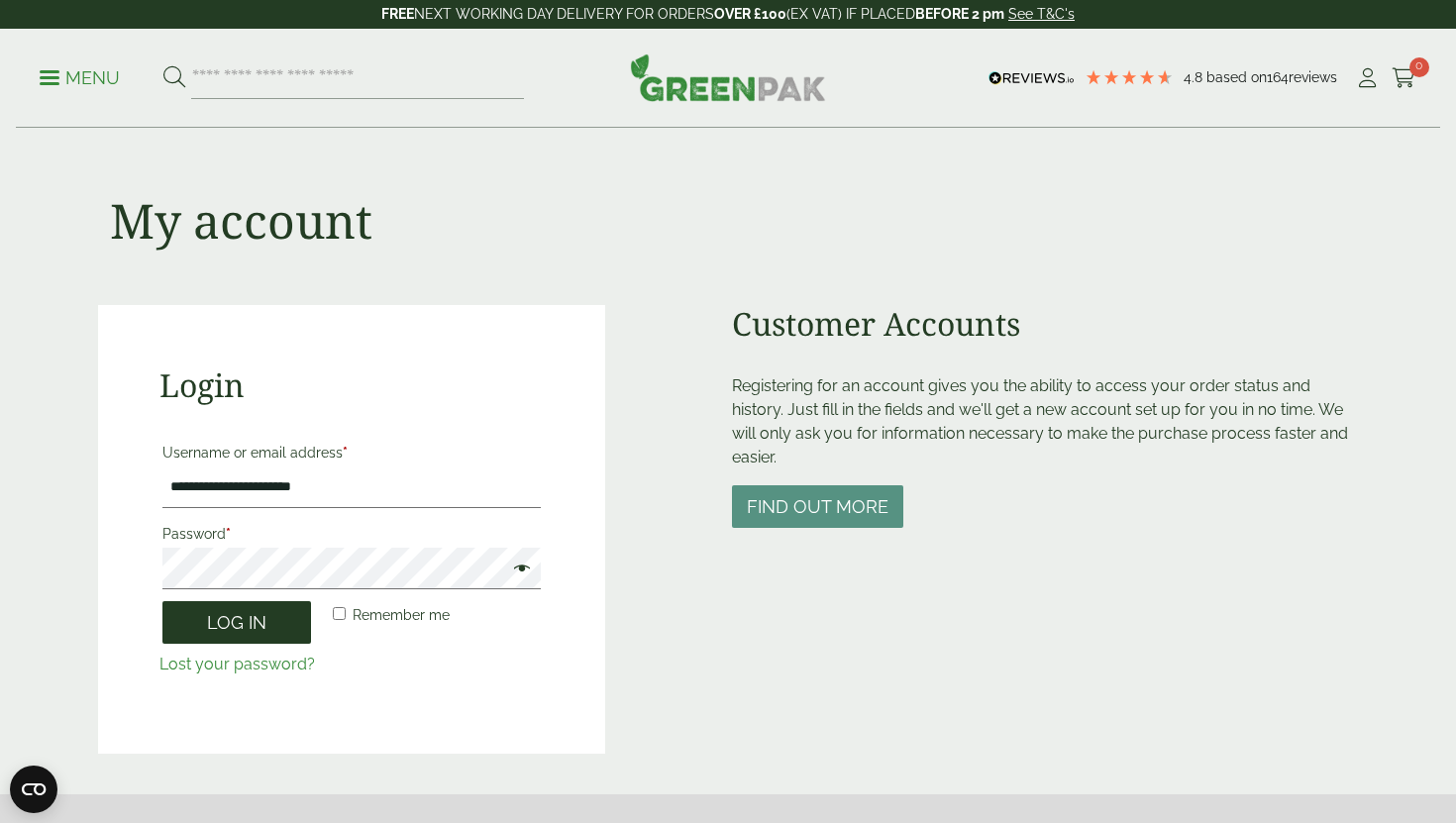 click on "Log in" at bounding box center [237, 622] 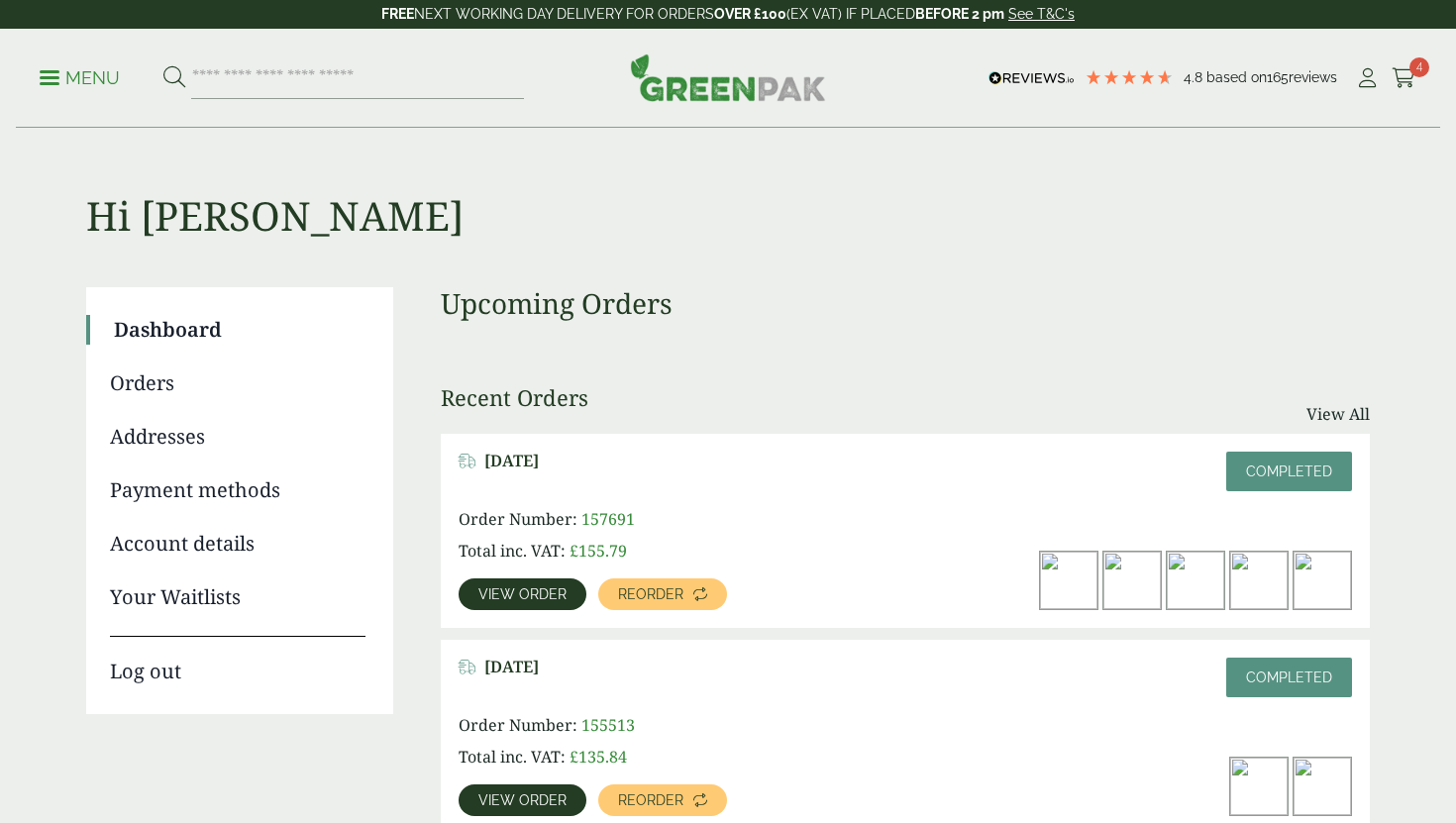 scroll, scrollTop: 0, scrollLeft: 0, axis: both 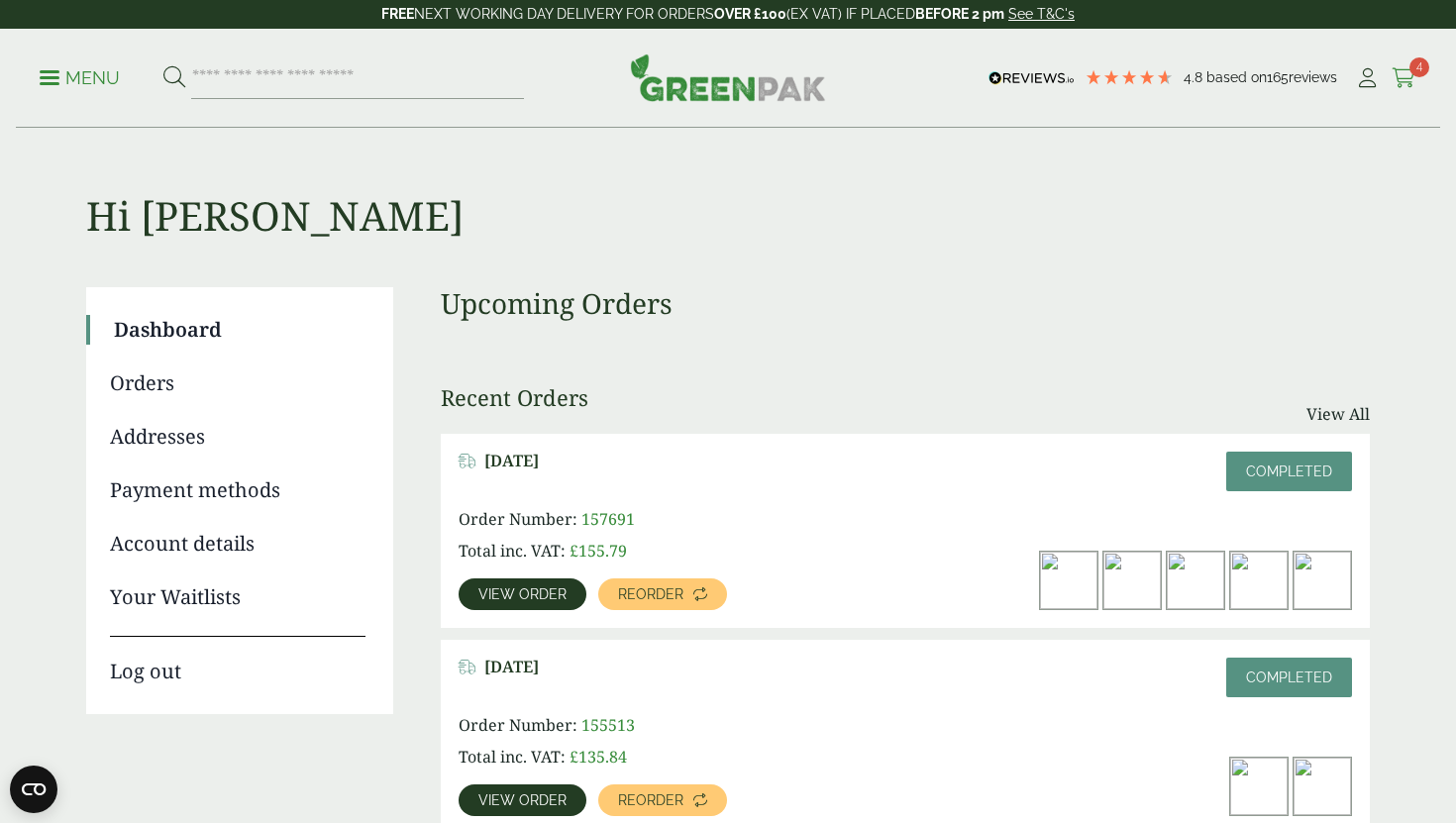 click at bounding box center (1404, 78) 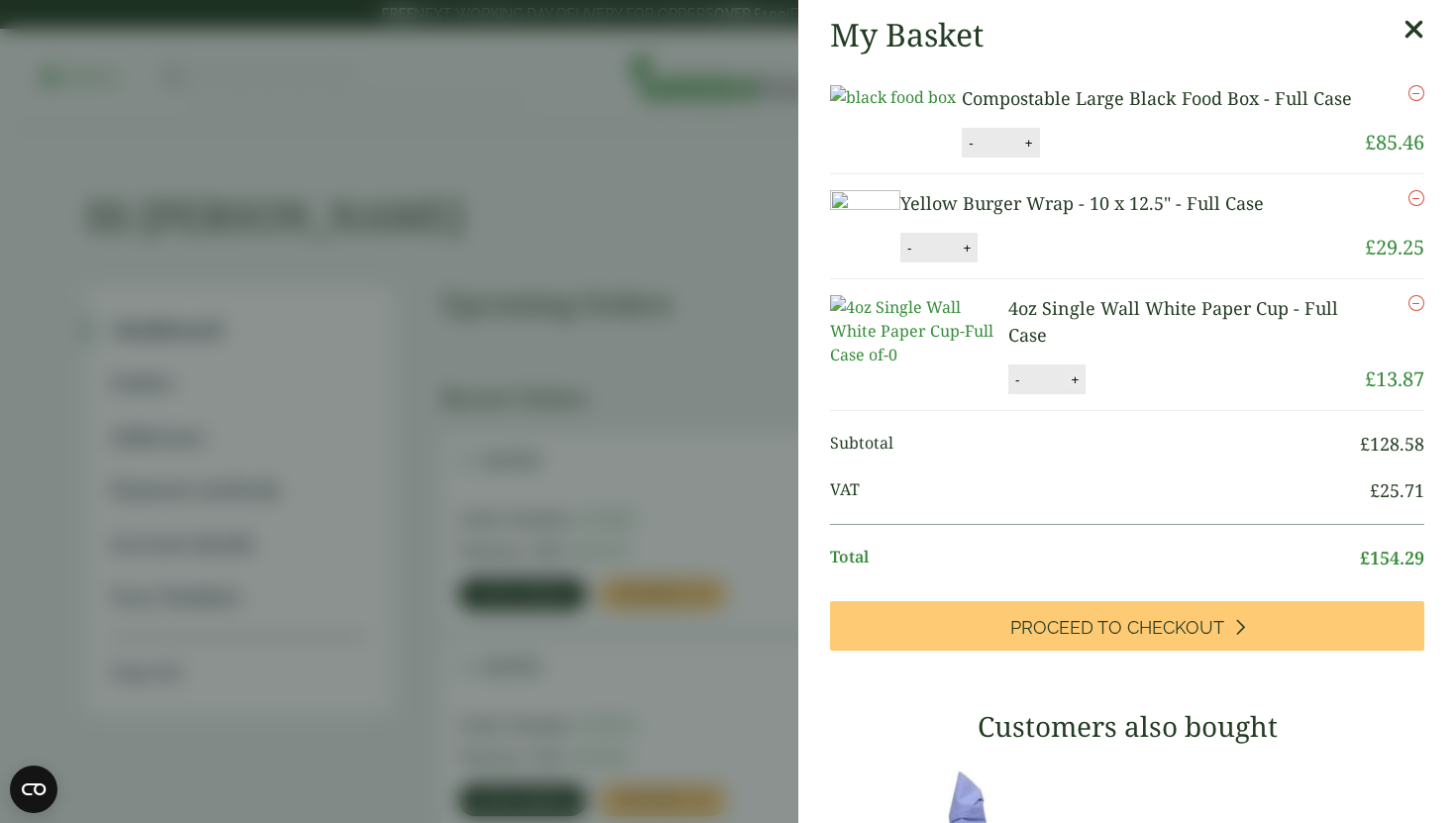 click on "+" at bounding box center (1075, 379) 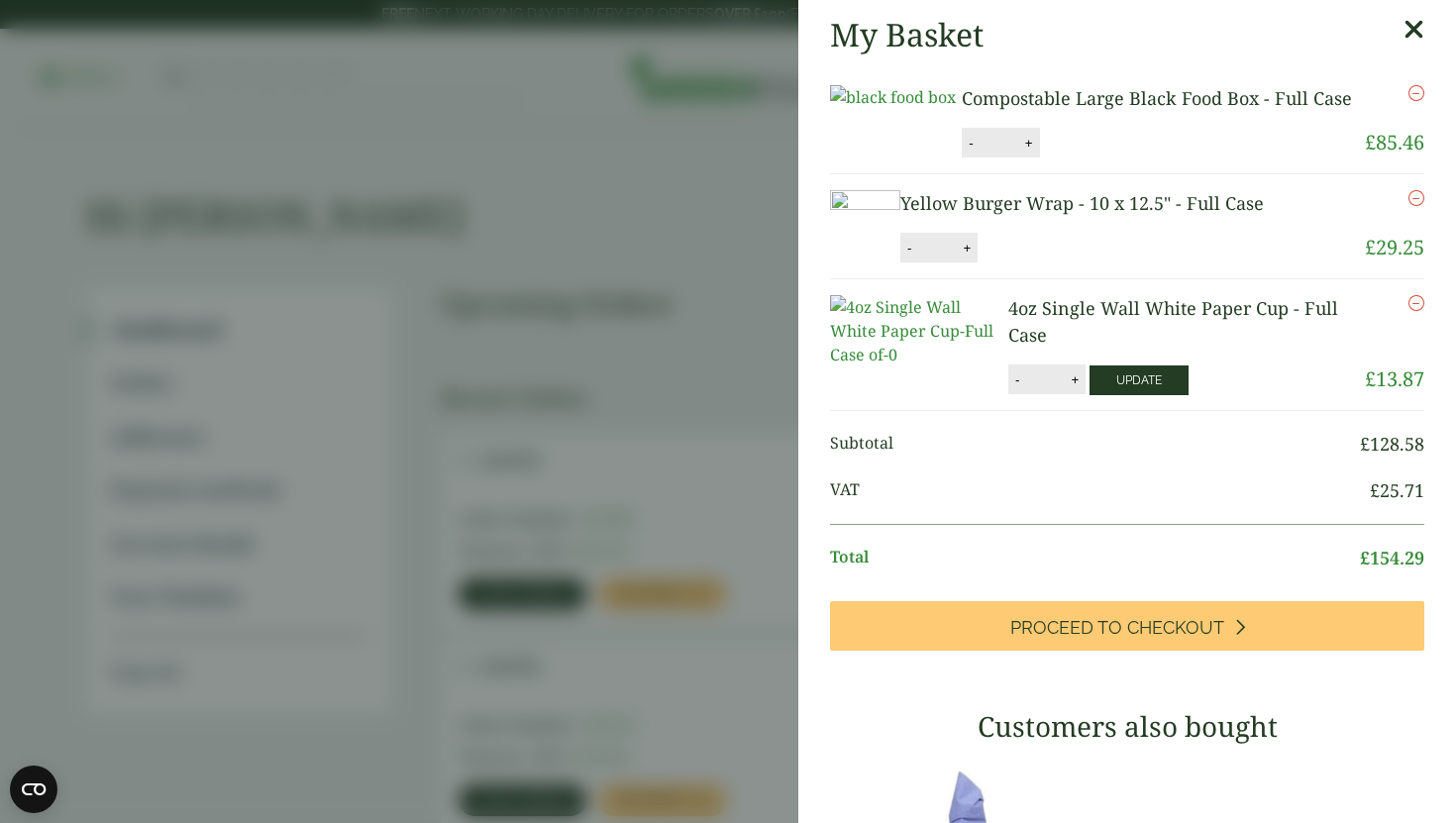 click on "Update" at bounding box center [1139, 380] 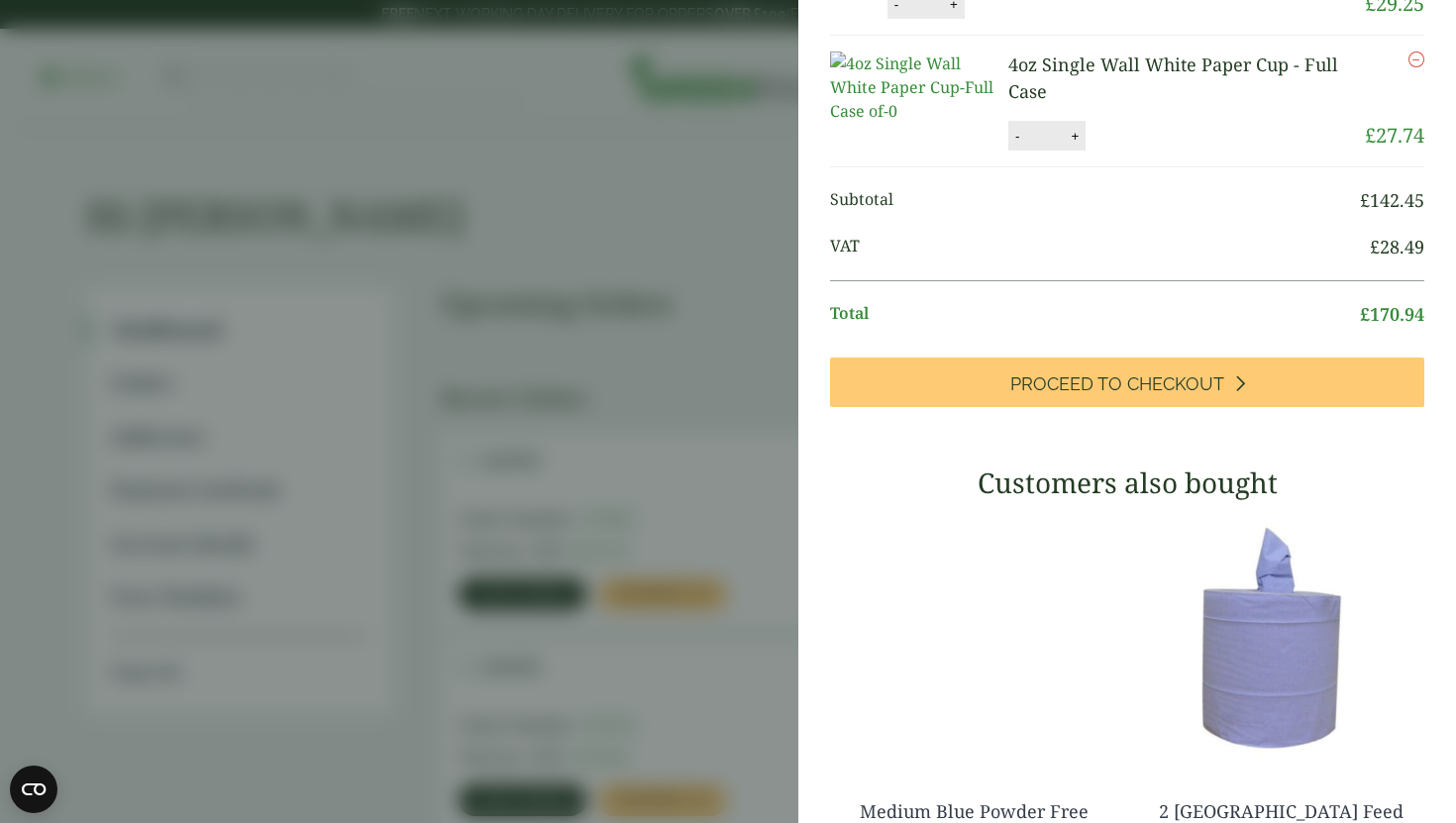 scroll, scrollTop: 330, scrollLeft: 0, axis: vertical 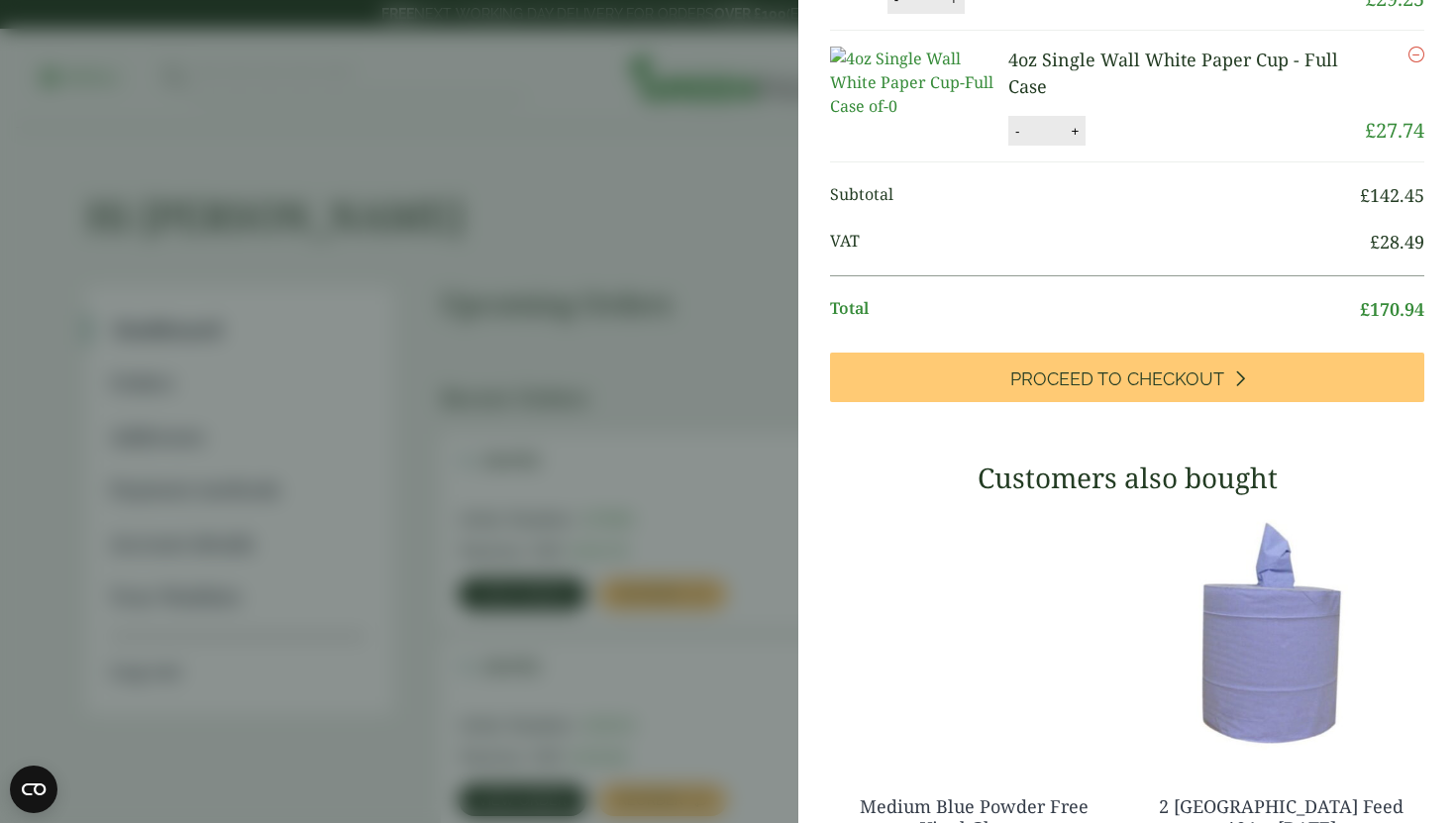 click on "Basket quantity updated
My Basket
Compostable Large Black Food Box - Full Case
Compostable Large Black Food Box - Full Case quantity
- * +
Update
Remove
£ 85.46" at bounding box center (728, 411) 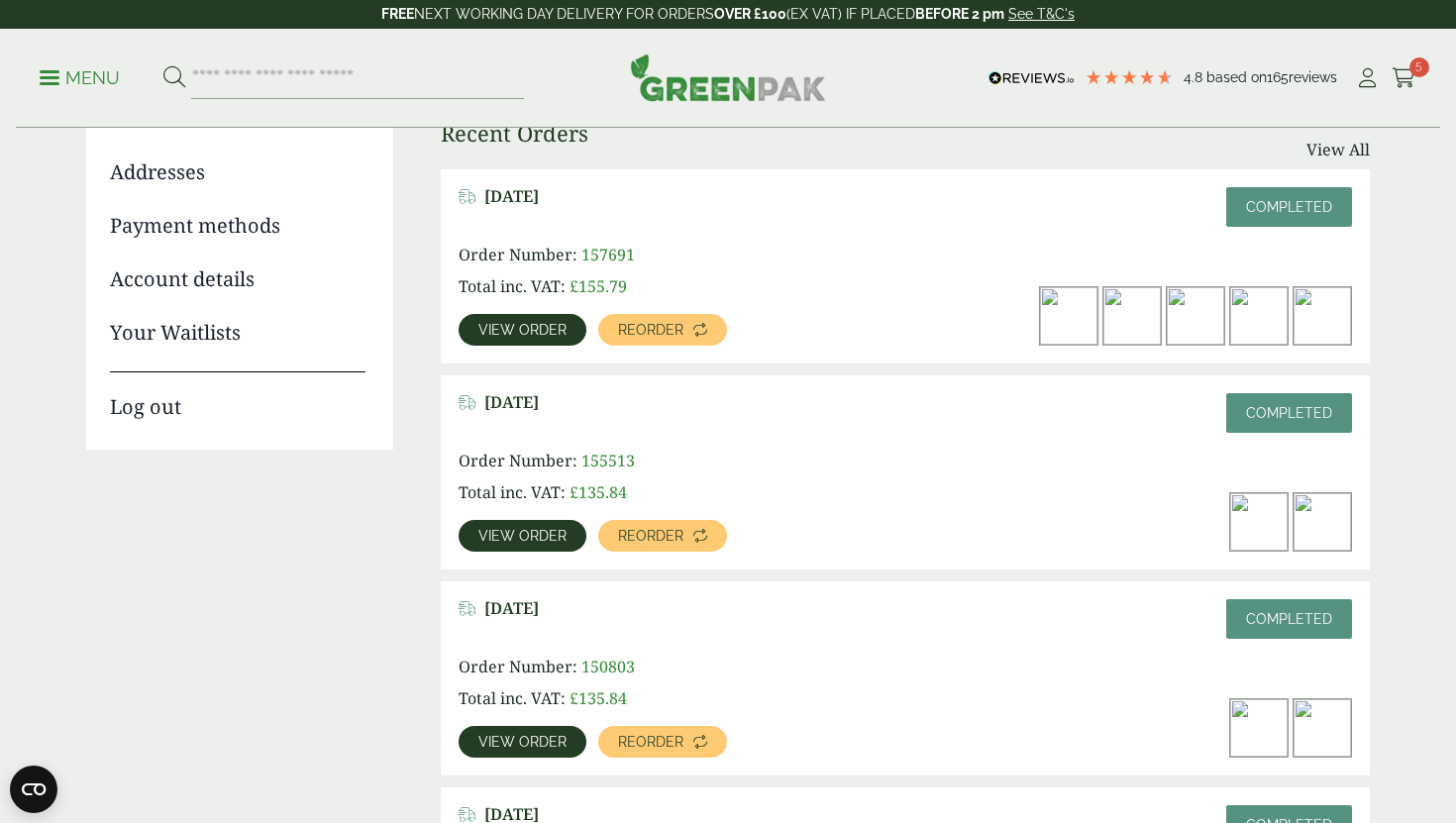 scroll, scrollTop: 266, scrollLeft: 0, axis: vertical 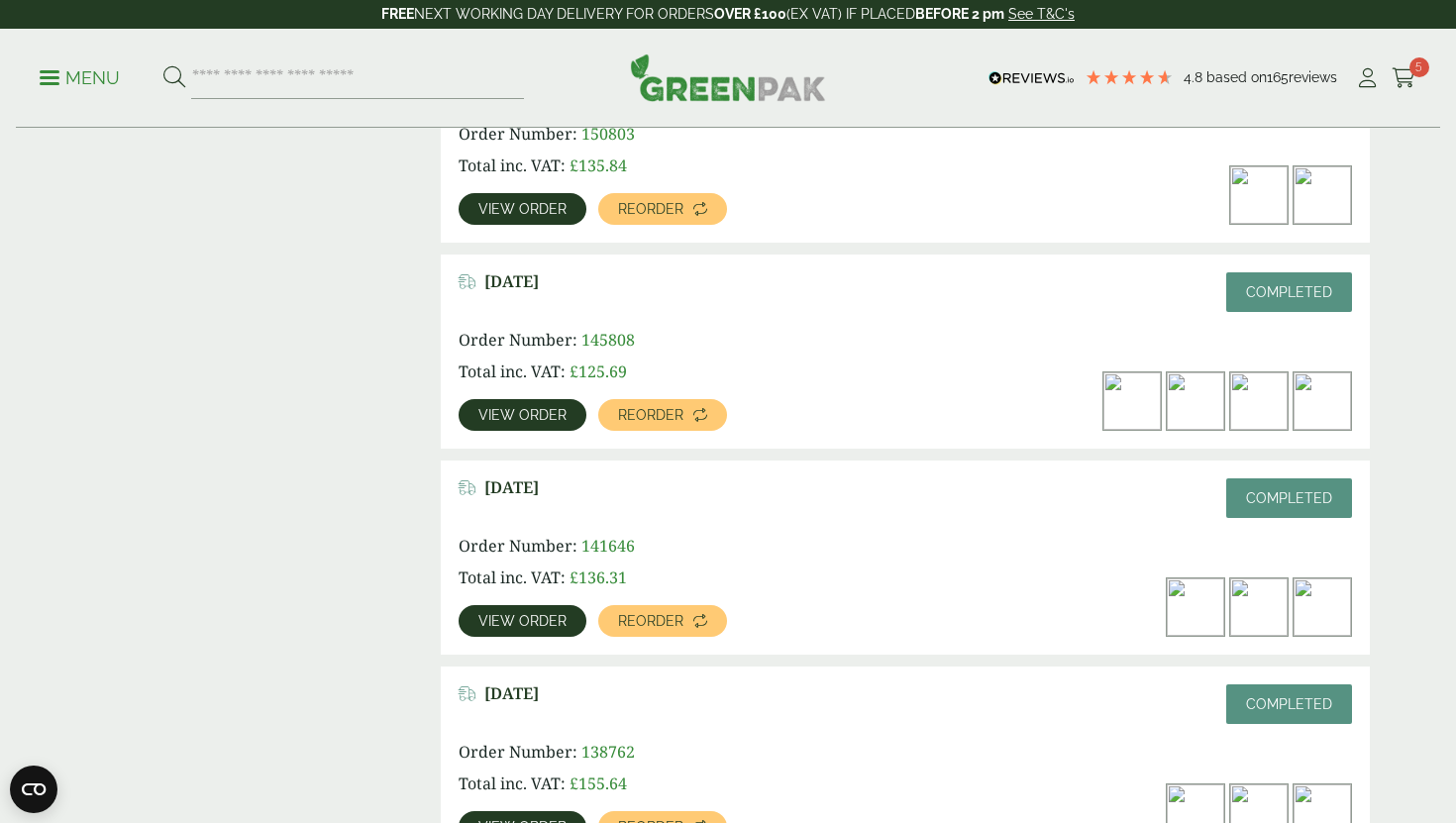 click on "View order" at bounding box center [522, 415] 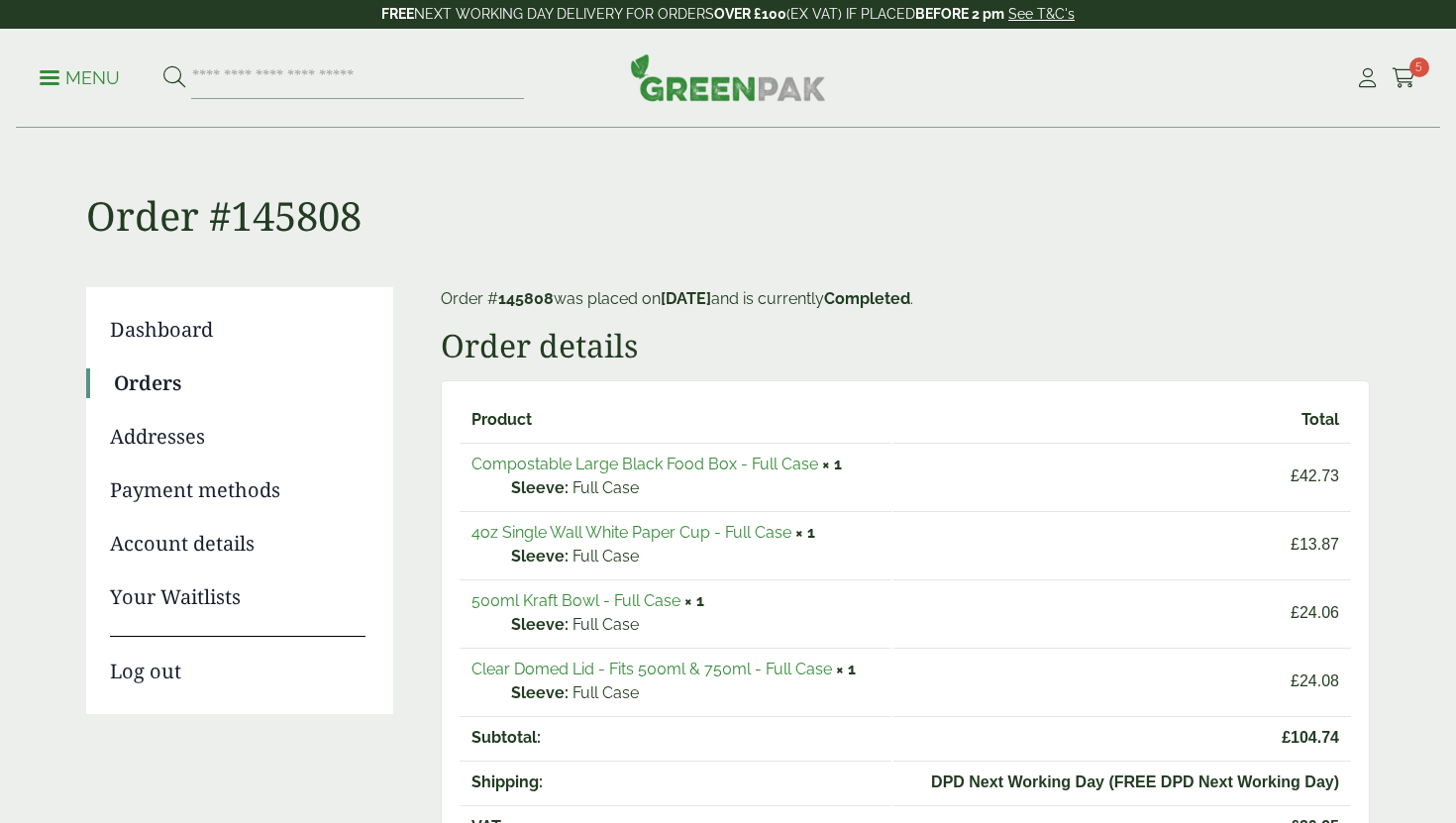 scroll, scrollTop: 0, scrollLeft: 0, axis: both 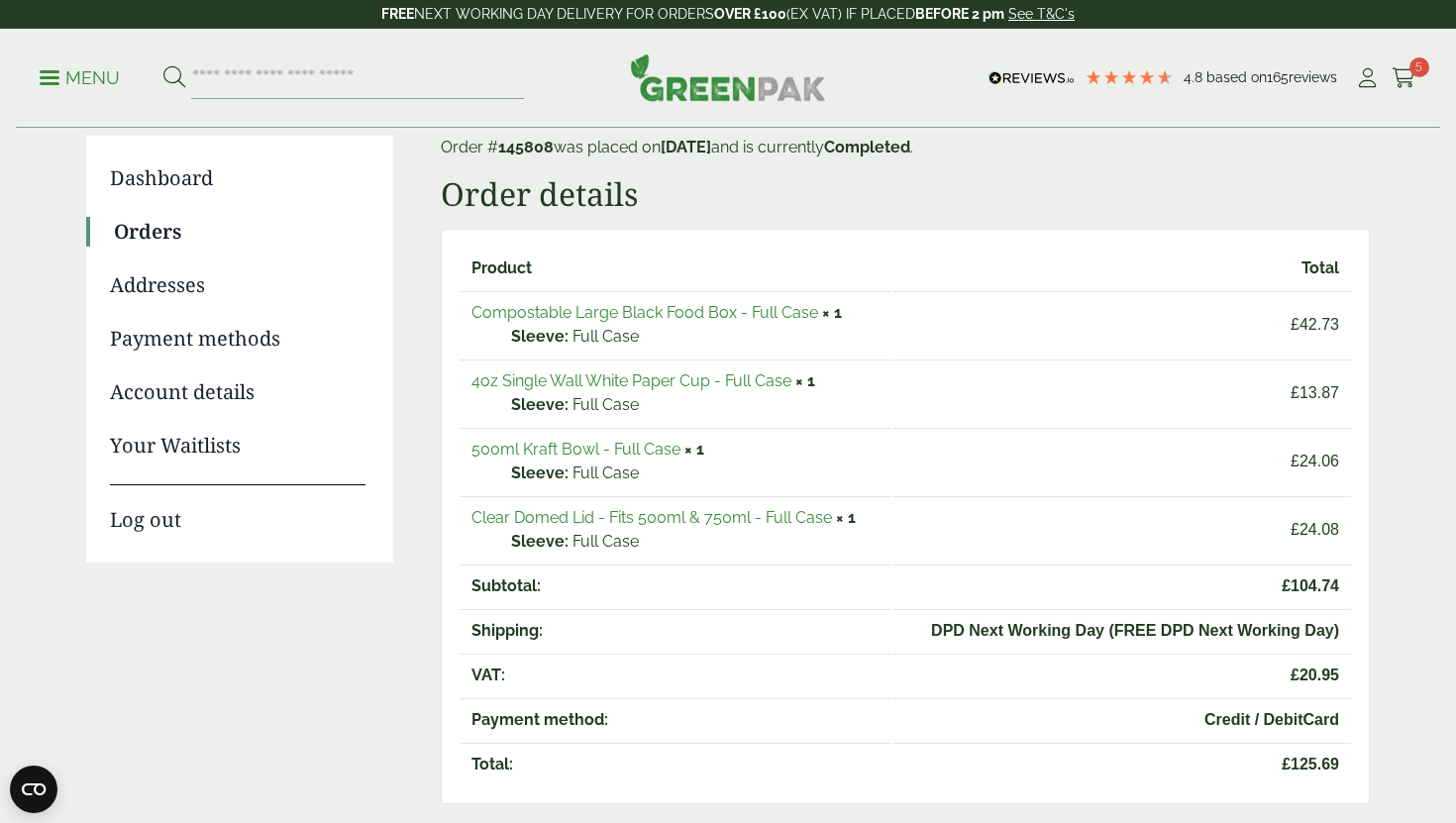 click on "500ml Kraft Bowl - Full Case" at bounding box center [575, 449] 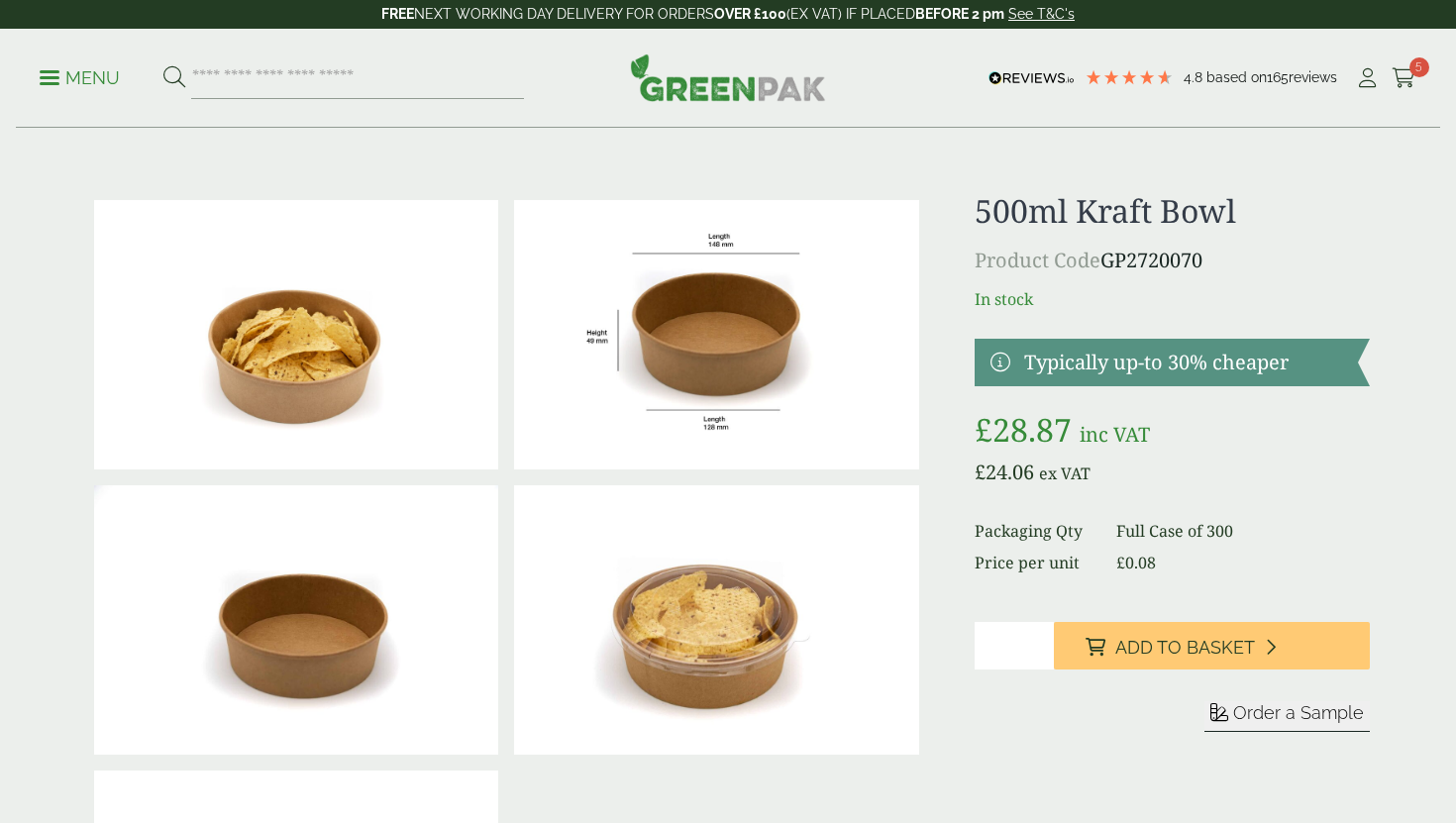 scroll, scrollTop: 0, scrollLeft: 0, axis: both 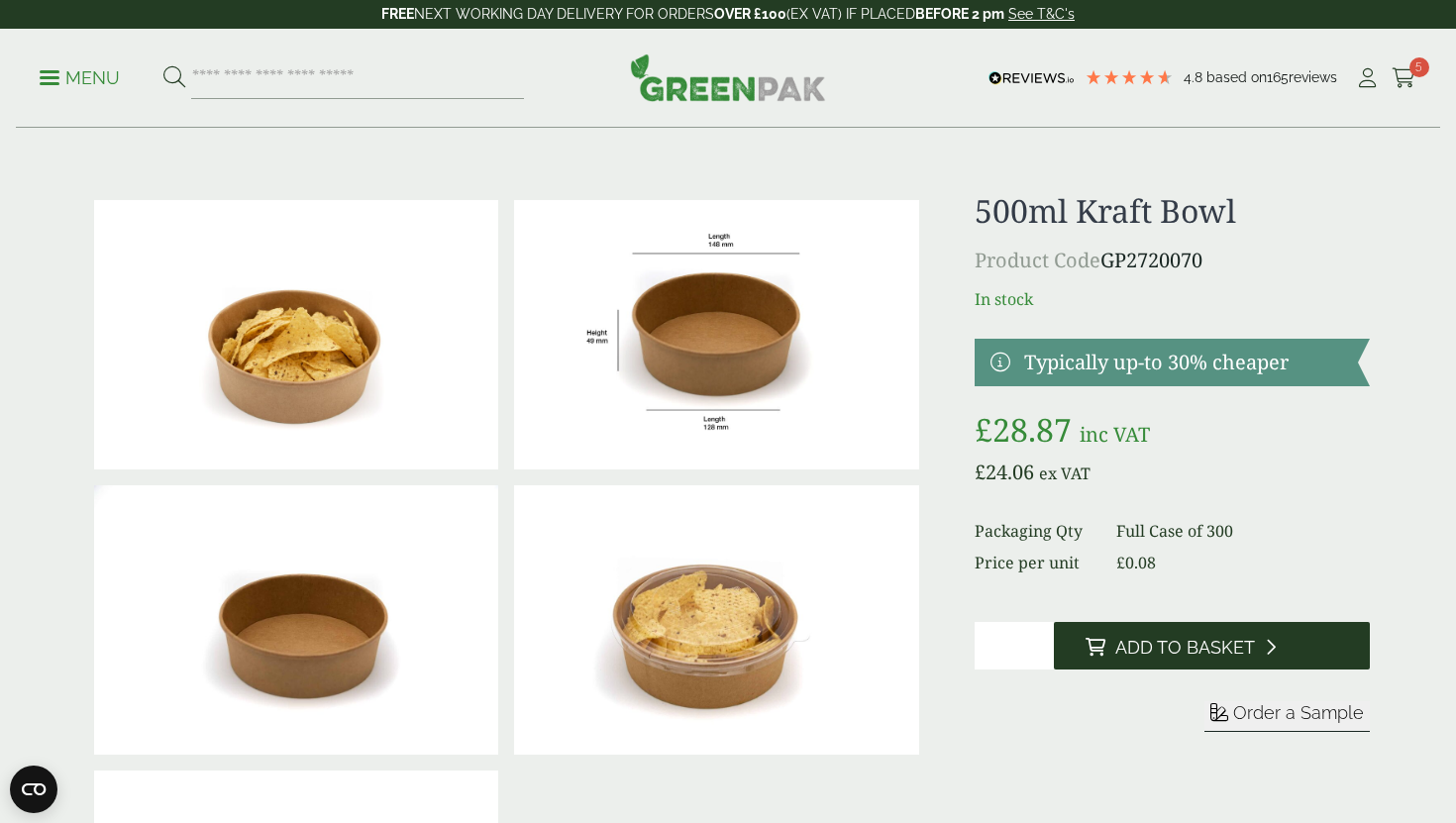 click on "Add to Basket" at bounding box center [1185, 648] 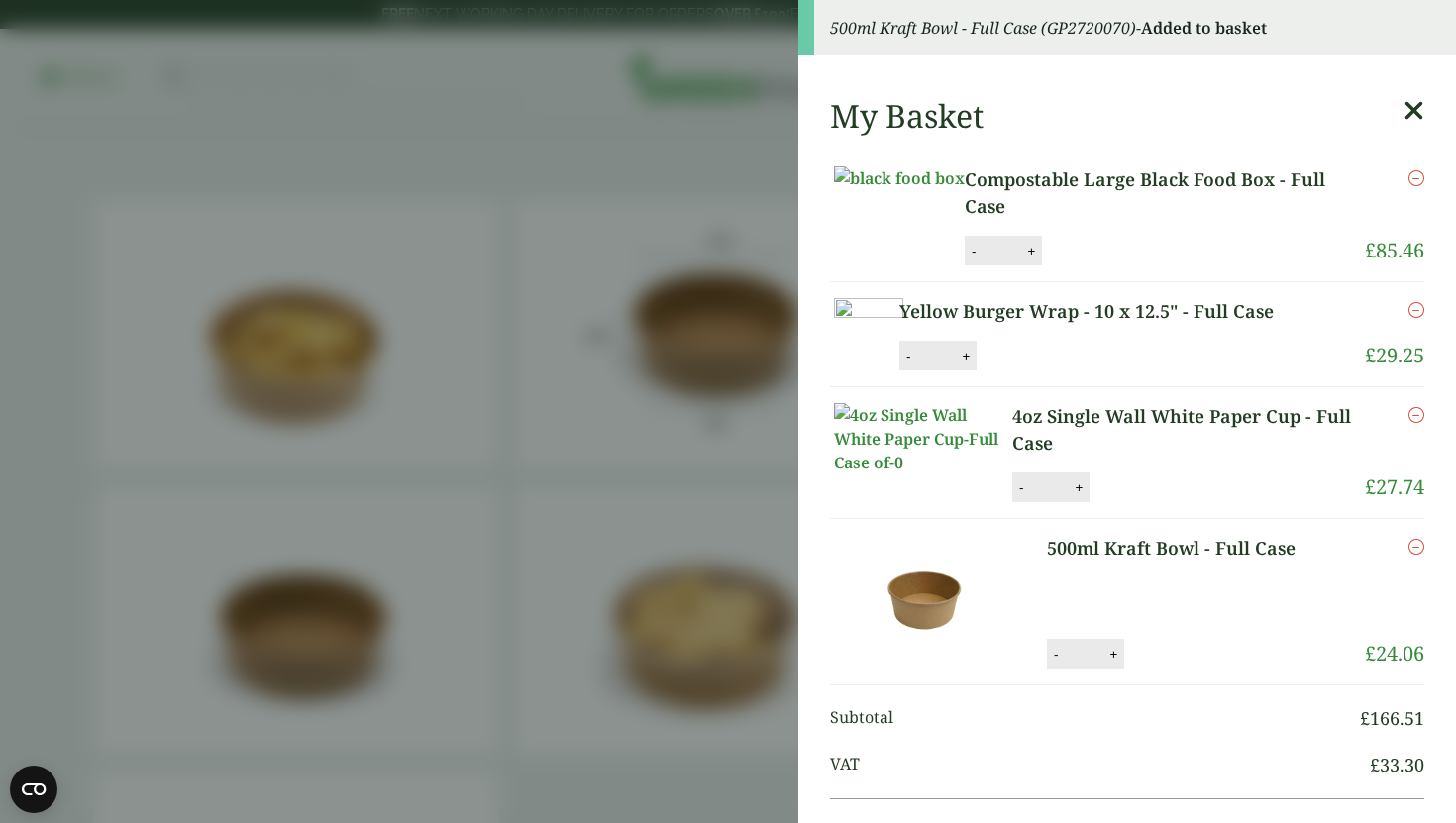 click on "500ml Kraft Bowl - Full Case (GP2720070)  -  Added to basket
My Basket
Compostable Large Black Food Box - Full Case
Compostable Large Black Food Box - Full Case quantity
- * +
Update
Remove
£ 85.46
-" at bounding box center (728, 411) 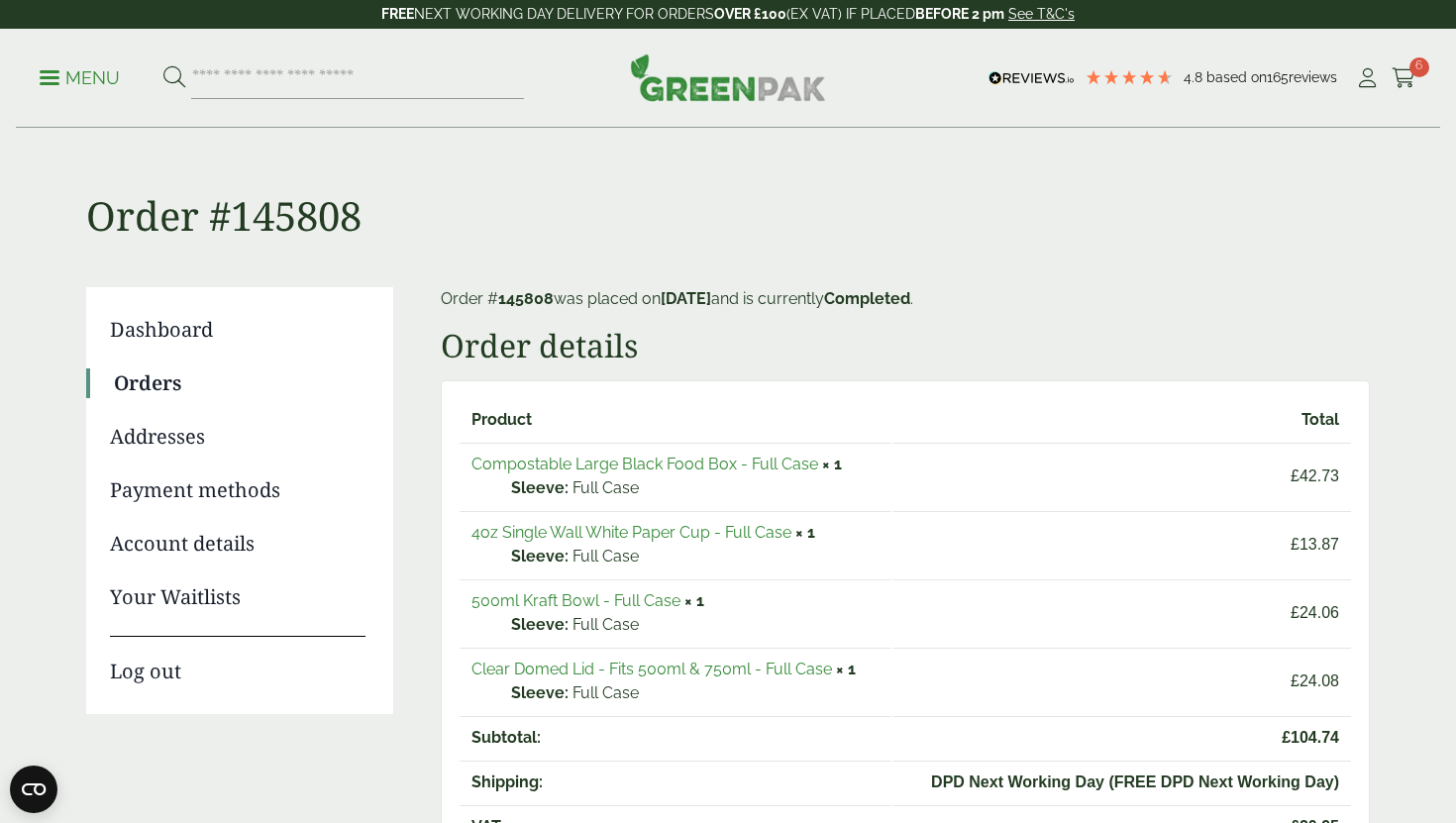 scroll, scrollTop: 91, scrollLeft: 0, axis: vertical 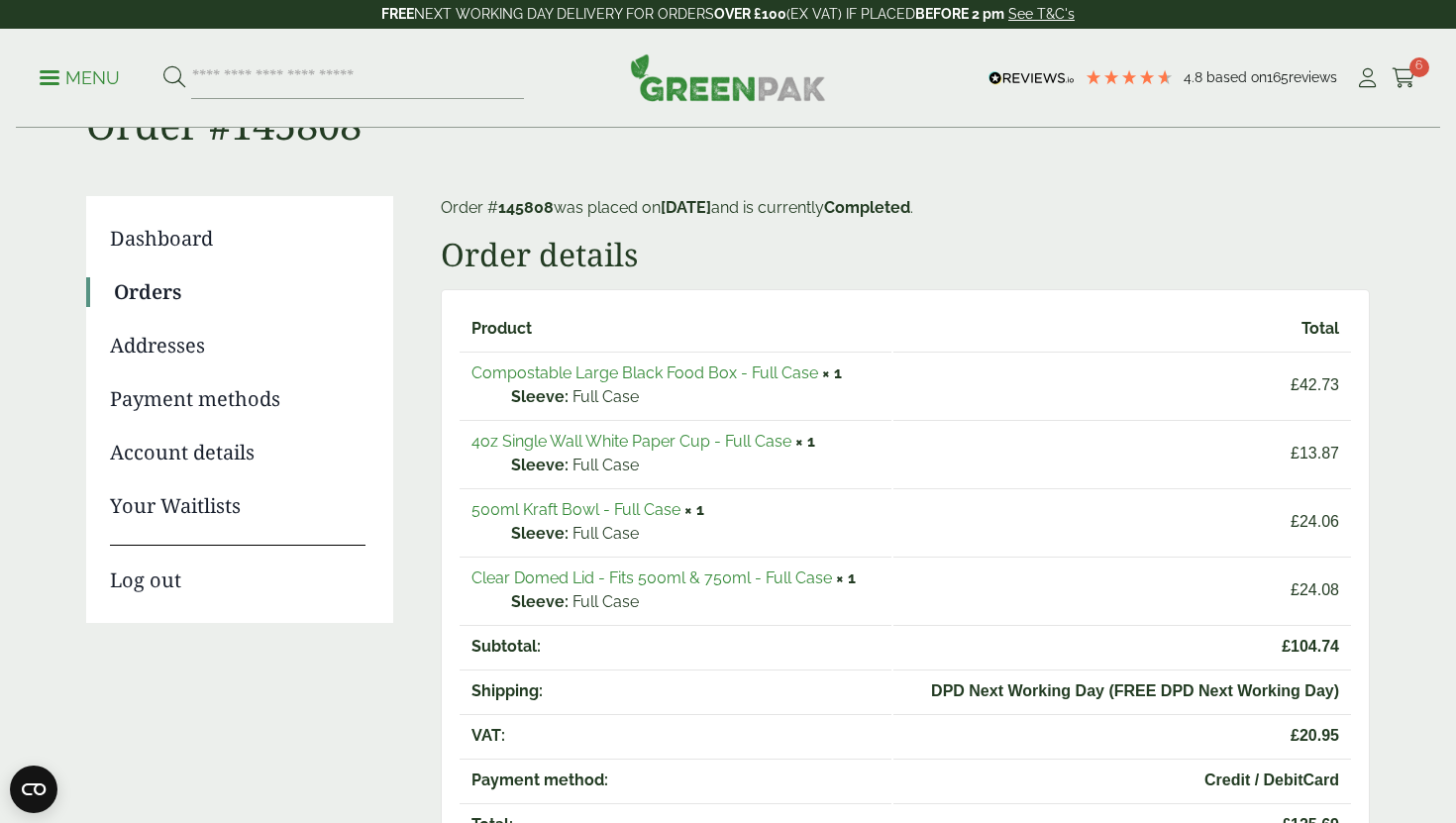 click on "Clear Domed Lid - Fits 500ml & 750ml - Full Case" at bounding box center (652, 577) 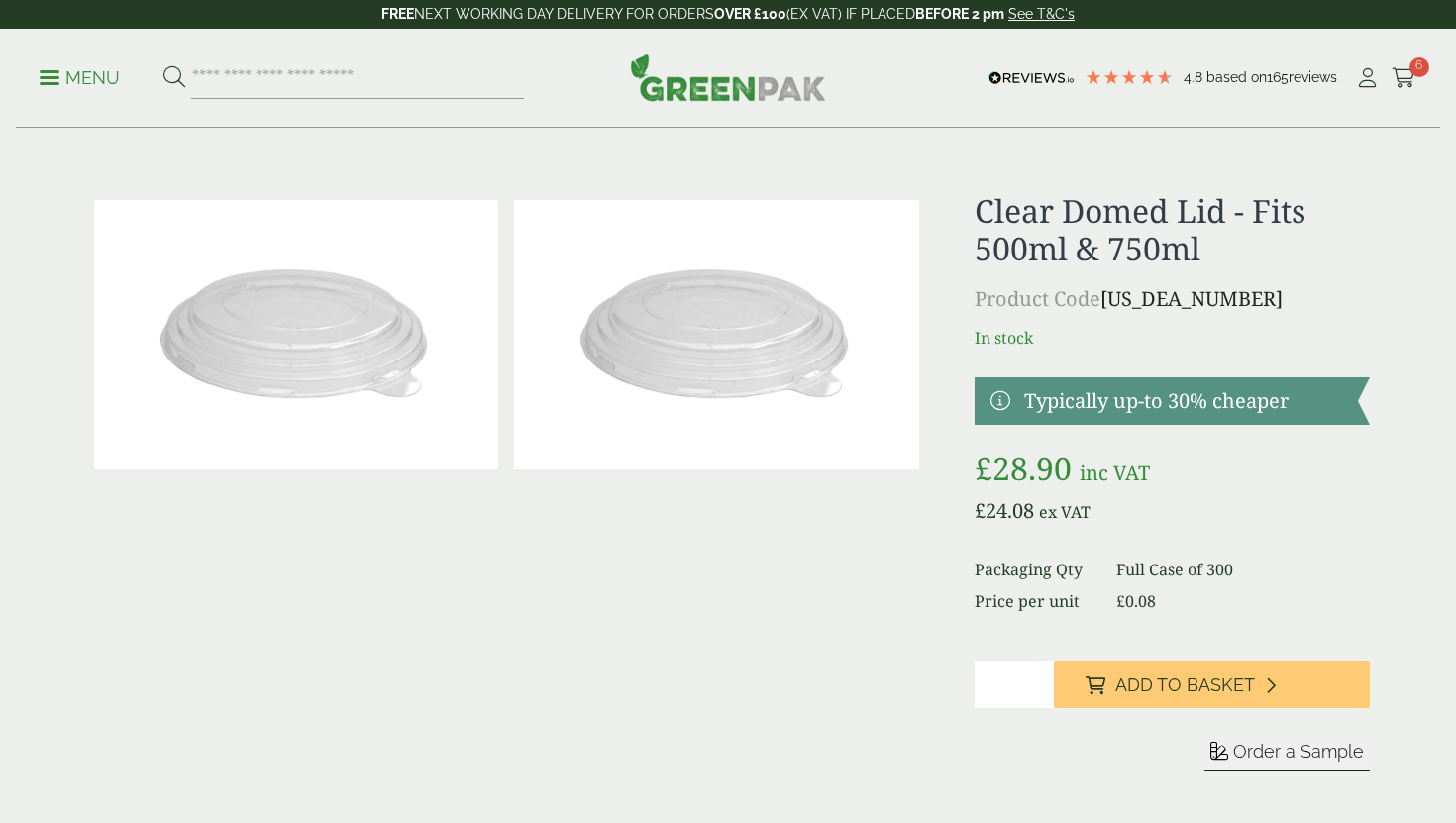 scroll, scrollTop: 0, scrollLeft: 0, axis: both 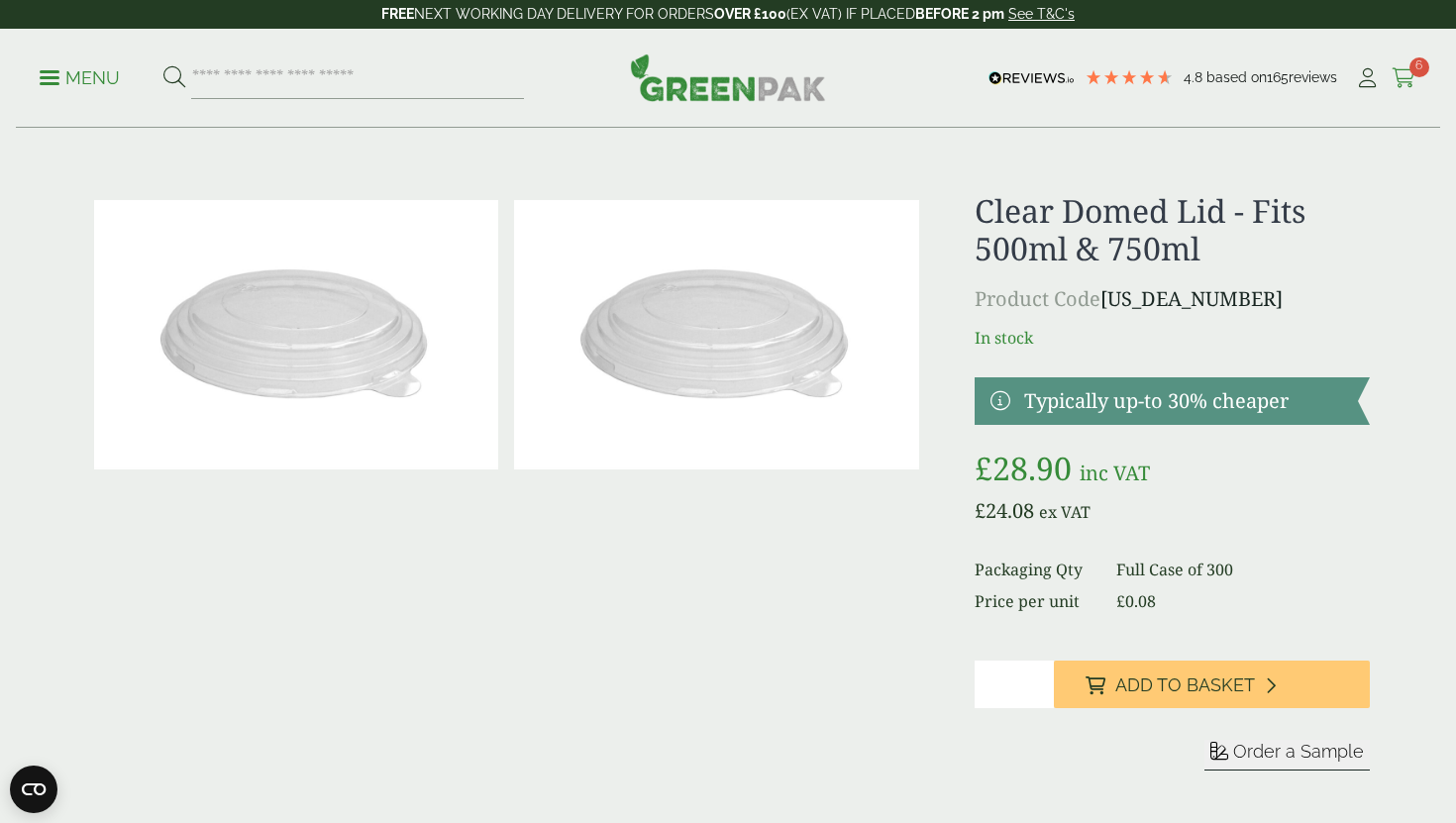 click at bounding box center [1404, 78] 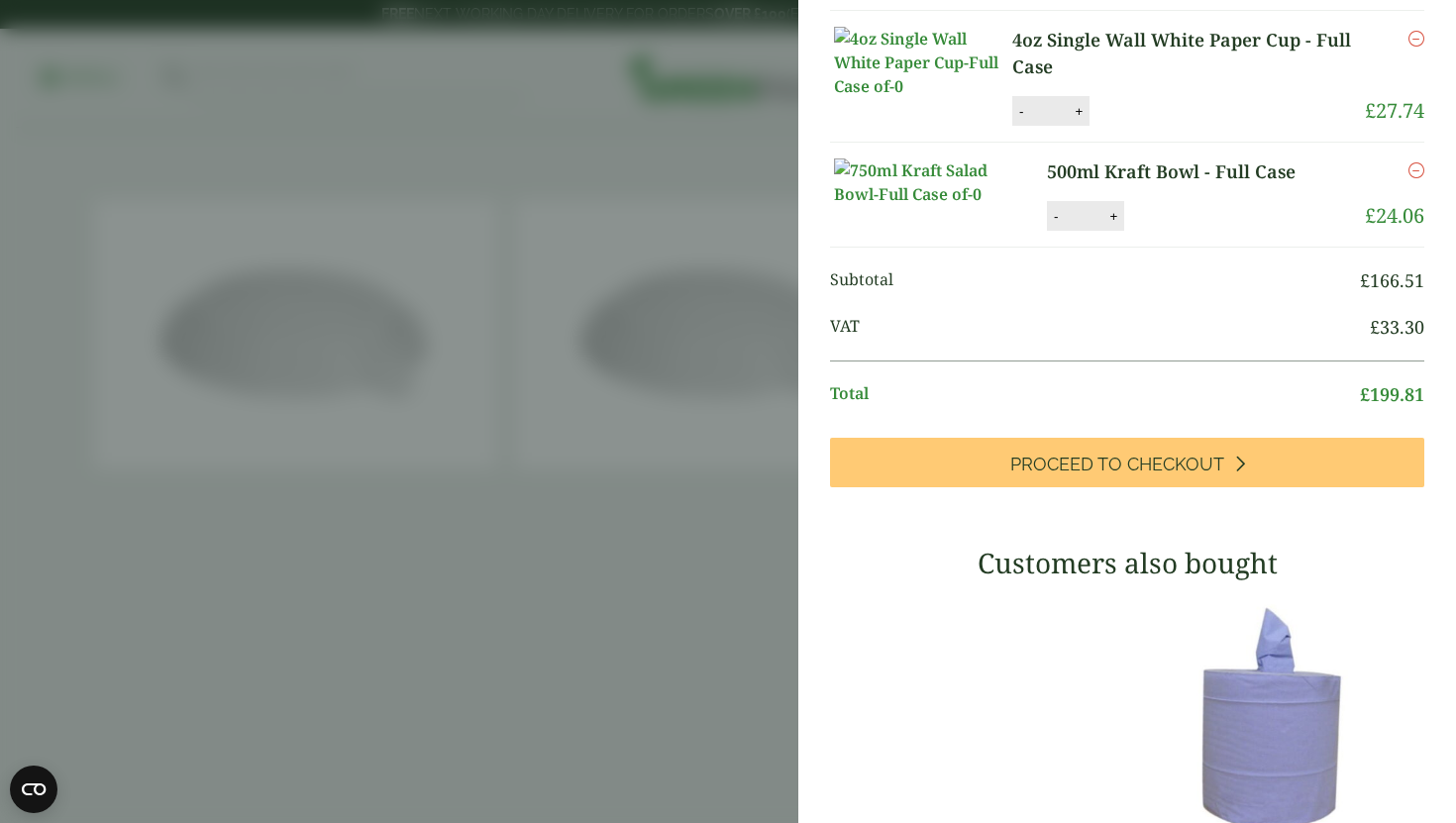 scroll, scrollTop: 301, scrollLeft: 0, axis: vertical 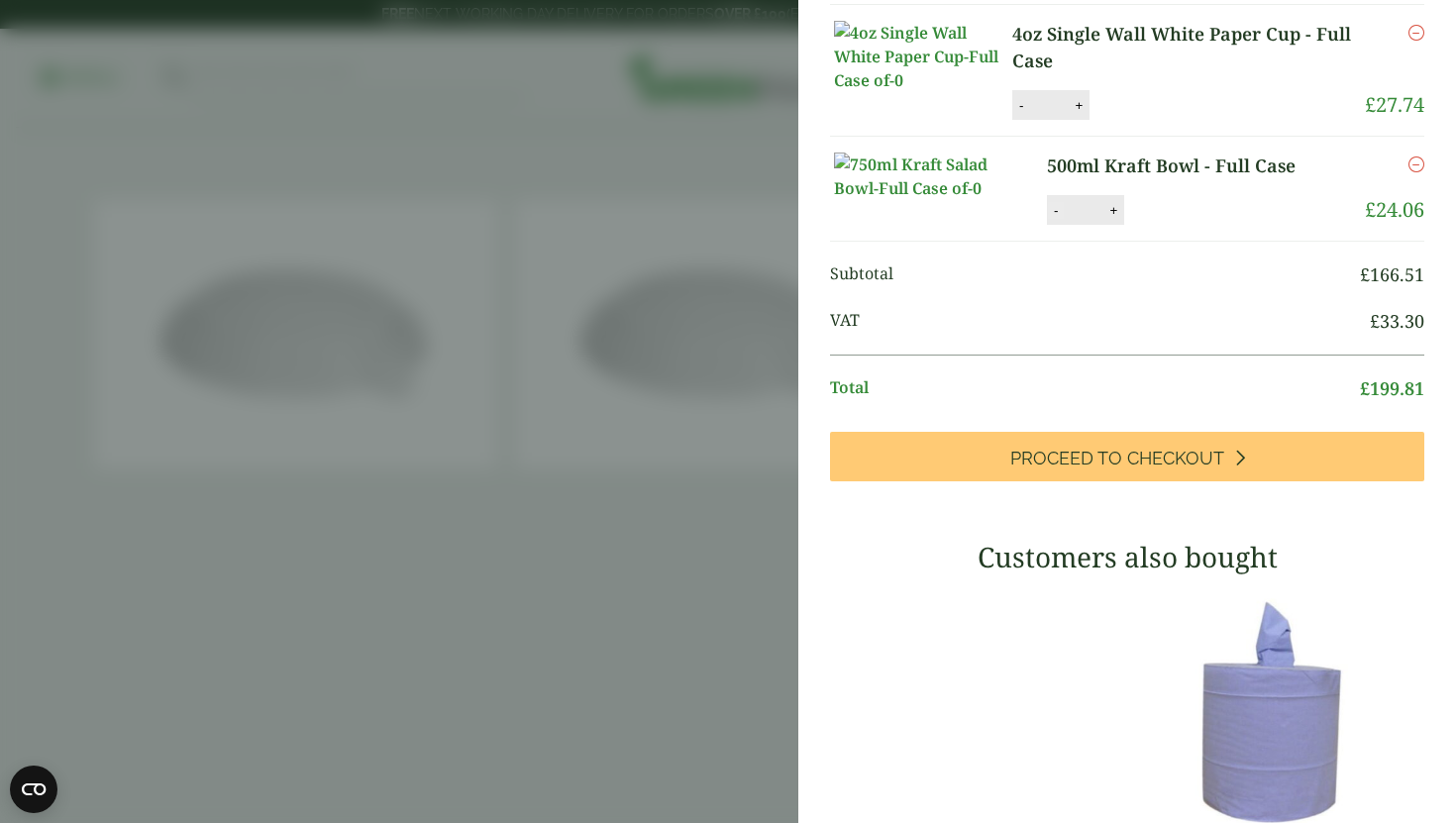 click on "-" at bounding box center [1056, 210] 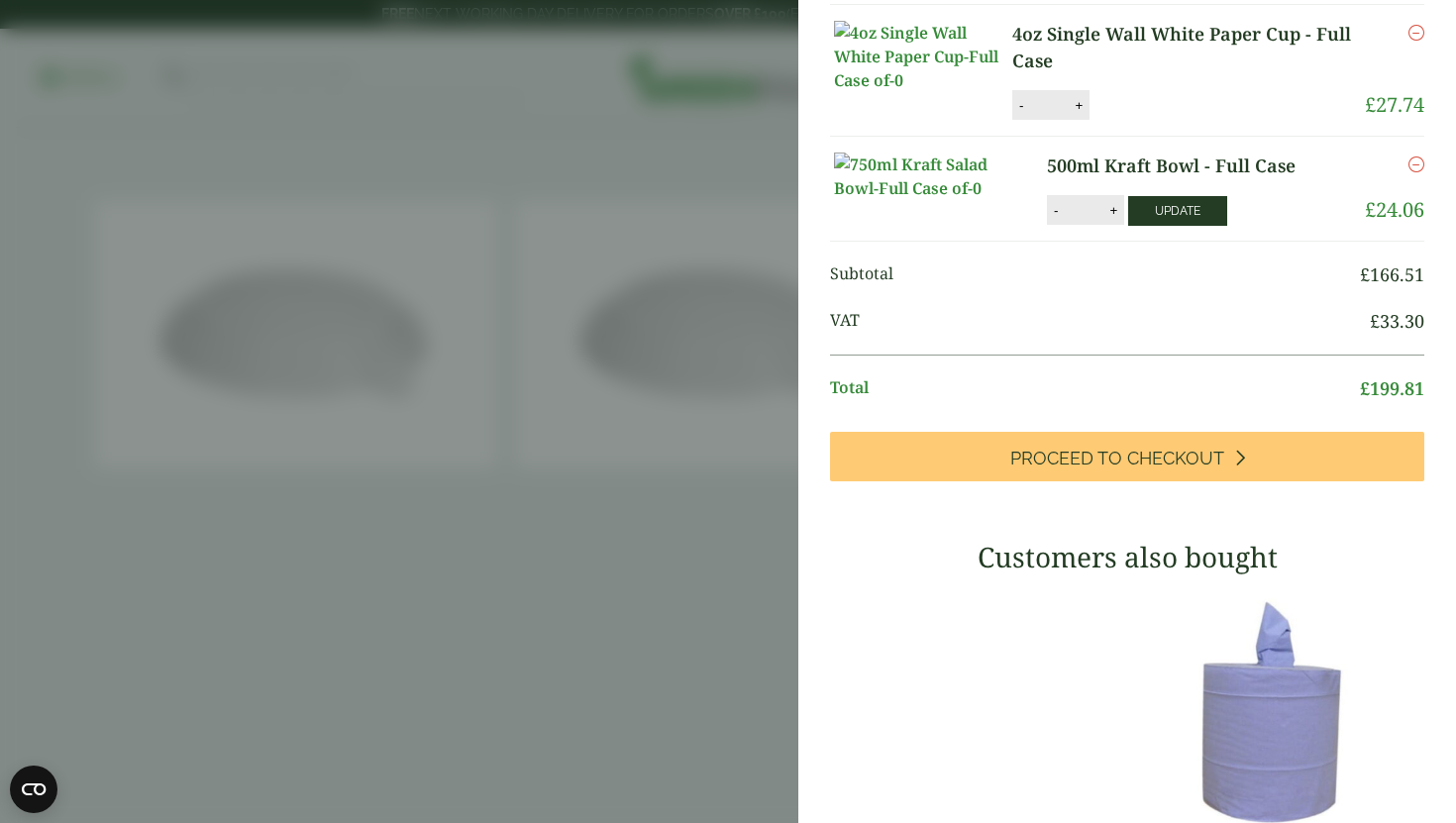 click on "Update" at bounding box center (1178, 211) 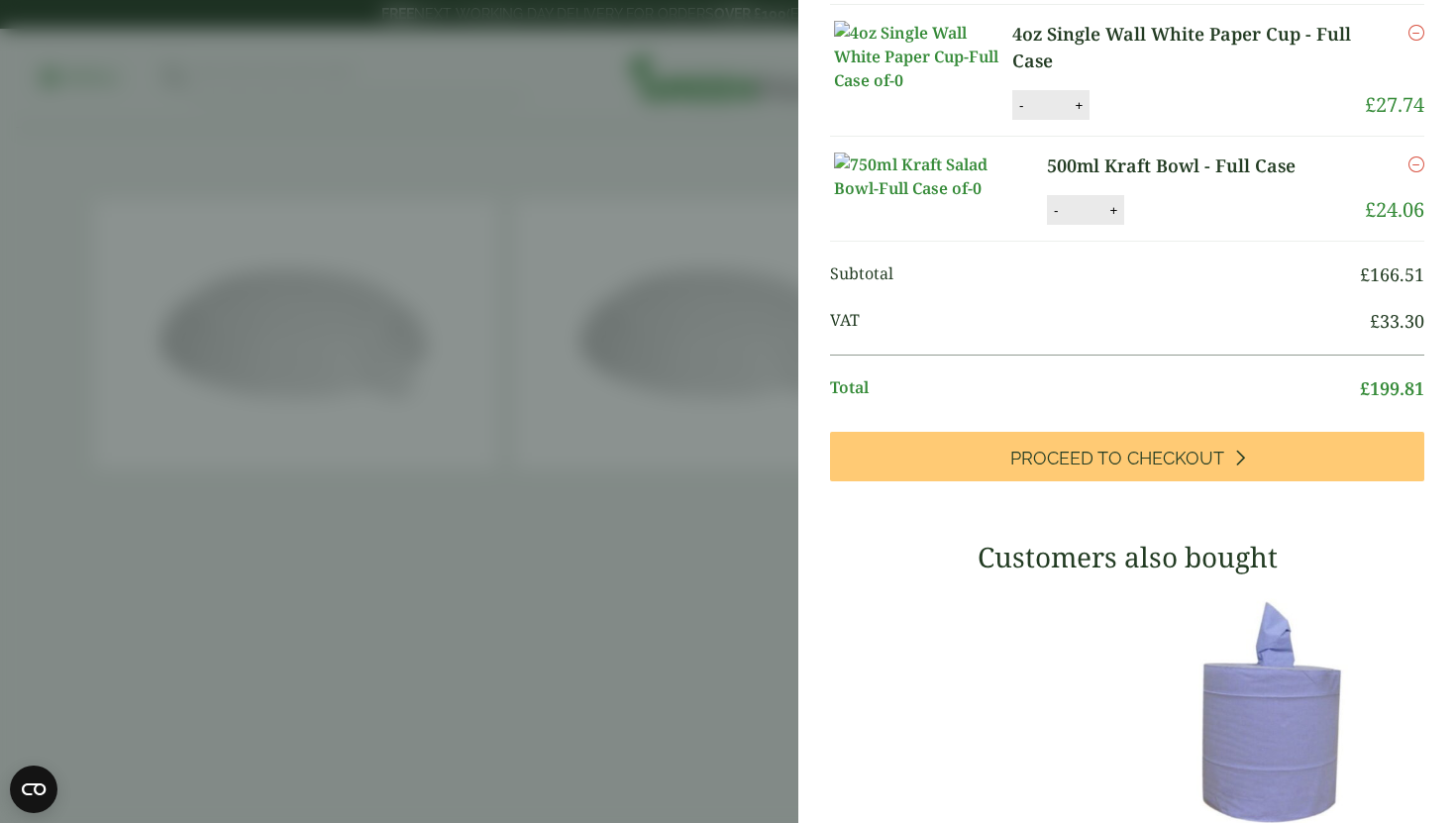 scroll, scrollTop: 0, scrollLeft: 0, axis: both 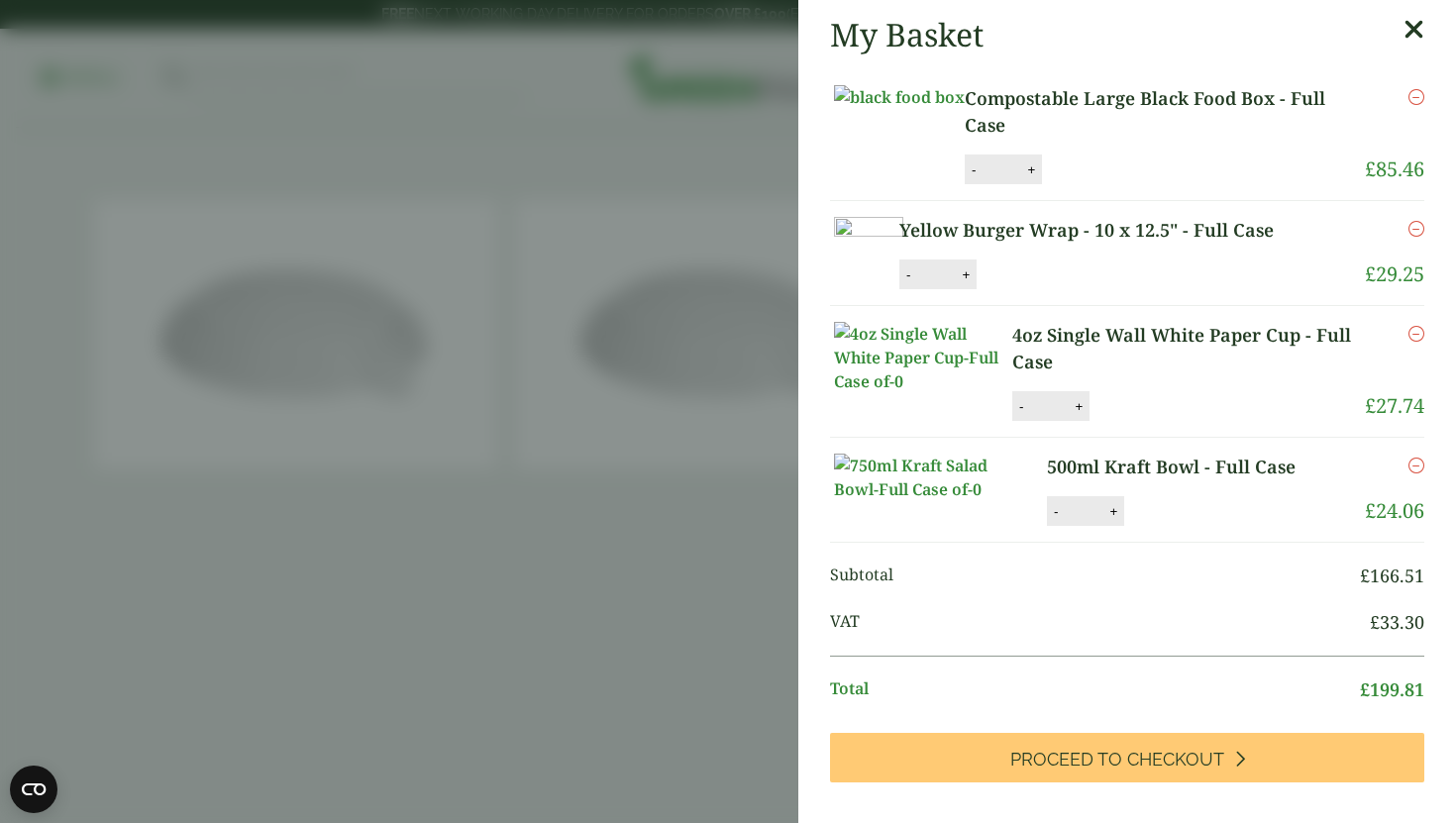 click at bounding box center (1416, 465) 